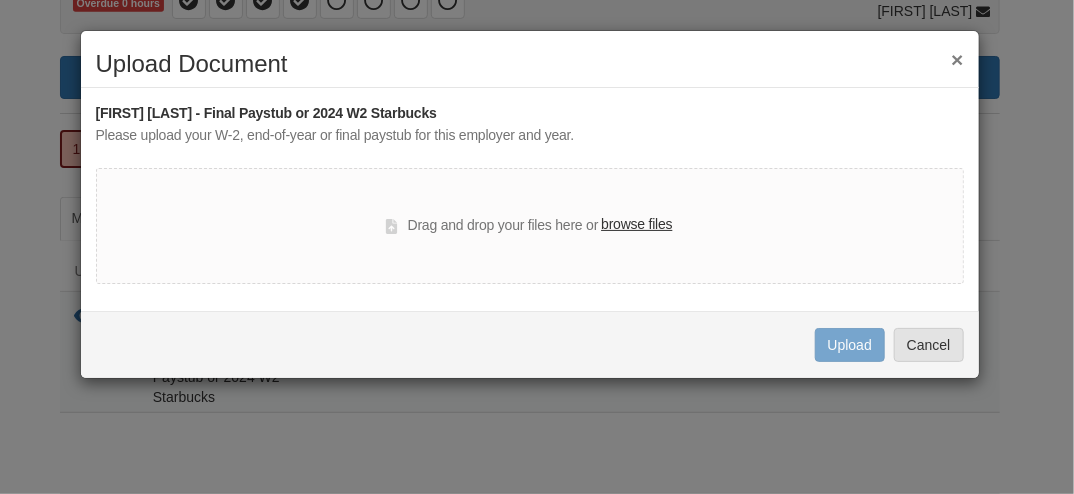 click on "browse files" at bounding box center (636, 225) 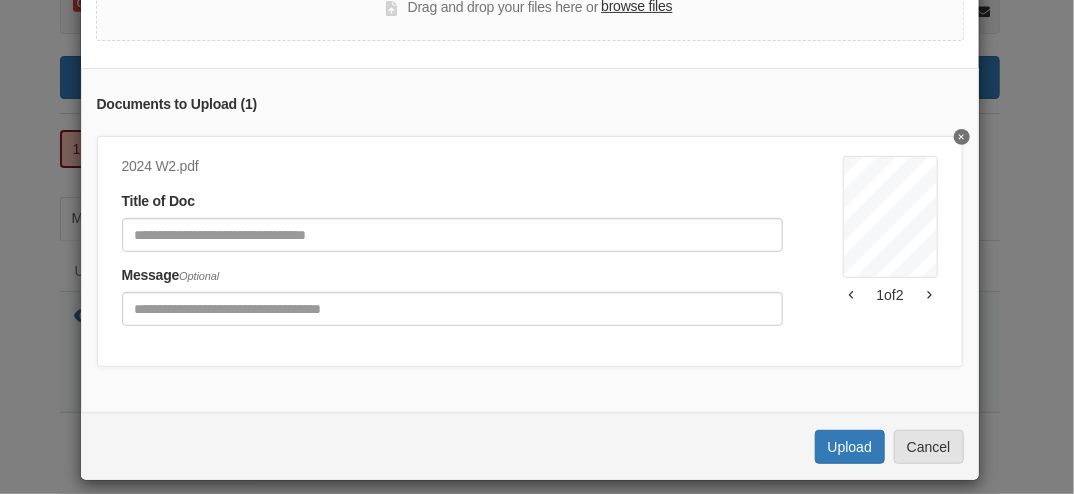 scroll, scrollTop: 223, scrollLeft: 0, axis: vertical 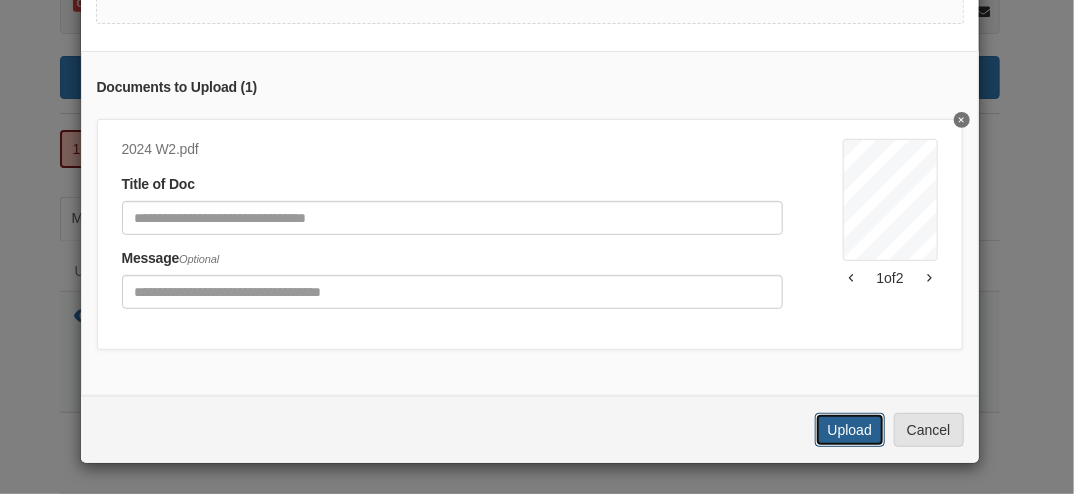 click on "Upload" at bounding box center [850, 430] 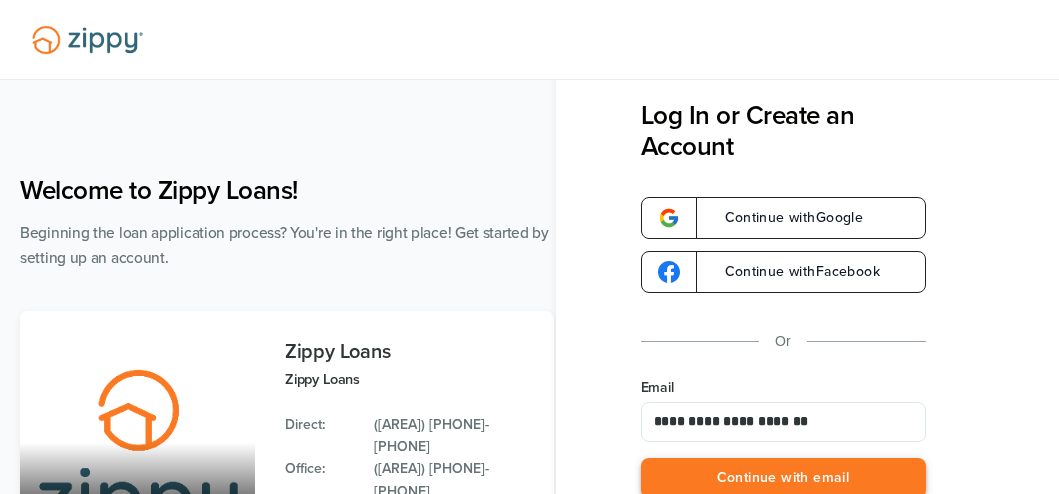scroll, scrollTop: 0, scrollLeft: 0, axis: both 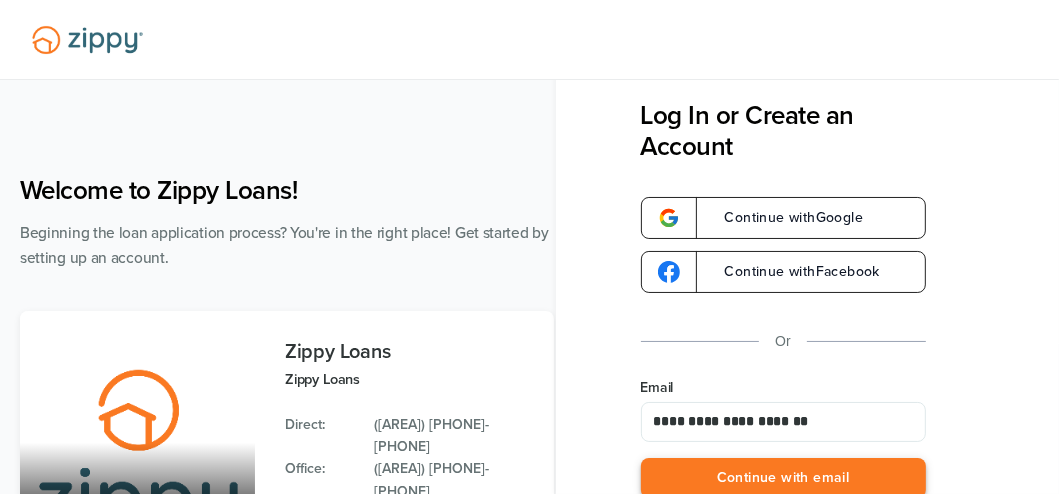click on "Continue with email" at bounding box center (783, 478) 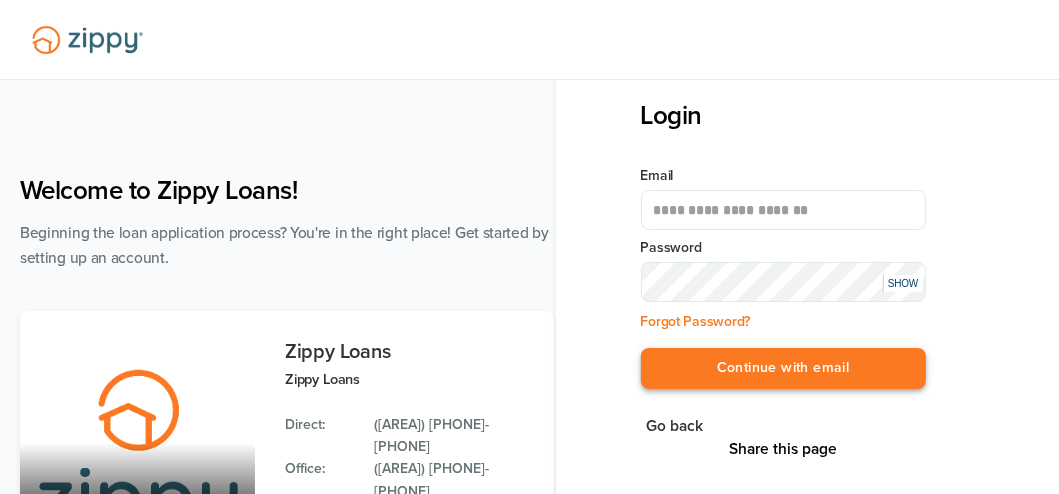 click on "Continue with email" at bounding box center (783, 368) 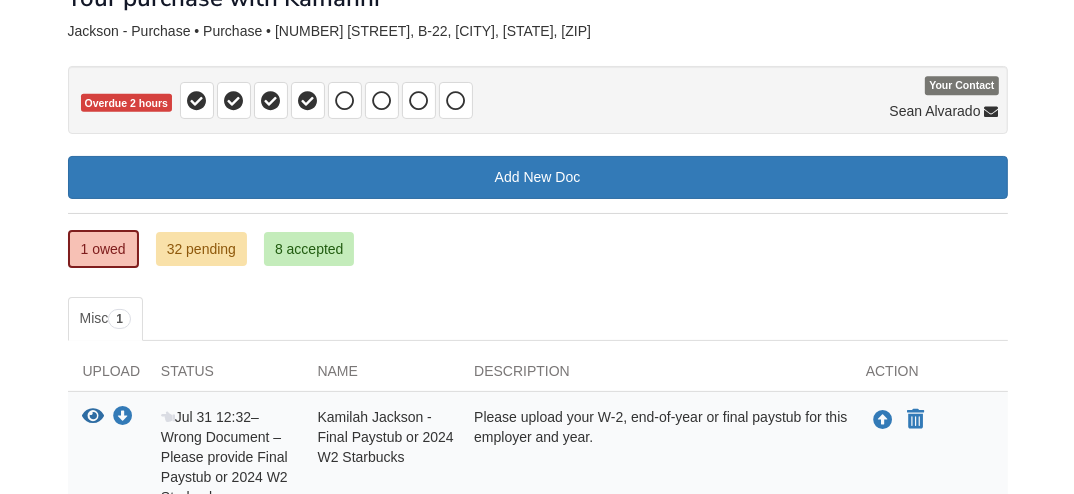scroll, scrollTop: 204, scrollLeft: 0, axis: vertical 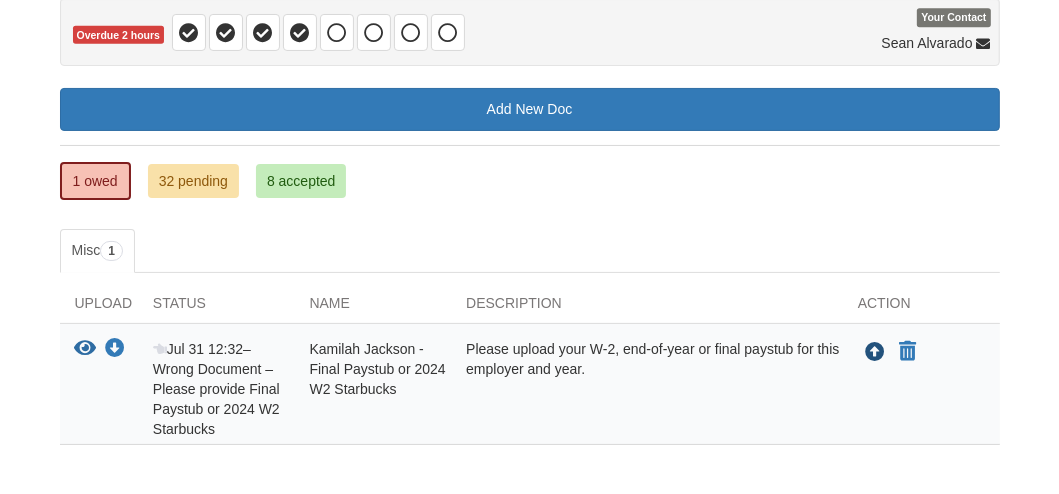 click at bounding box center (875, 353) 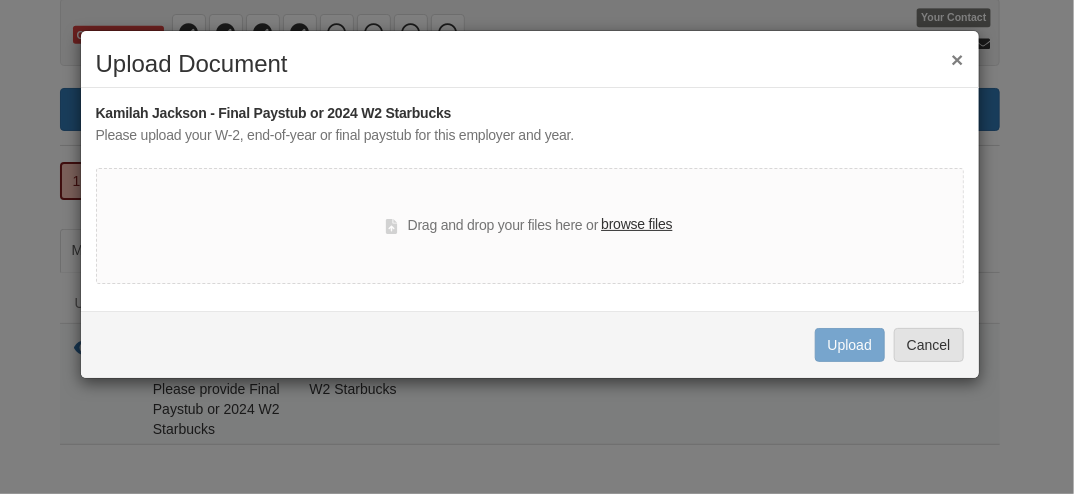 click on "browse files" at bounding box center [636, 225] 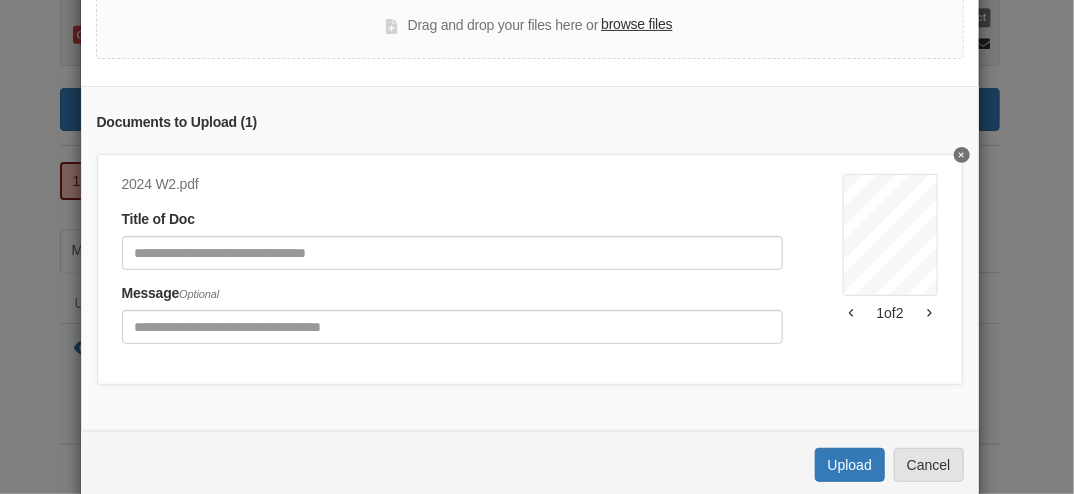 scroll, scrollTop: 223, scrollLeft: 0, axis: vertical 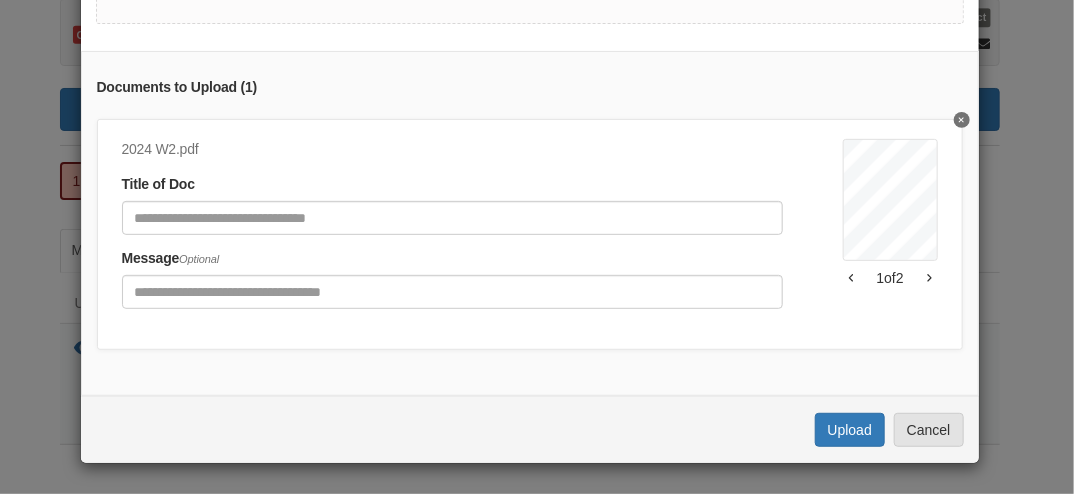 click on "Uploading...
Upload
Cancel" at bounding box center (530, 429) 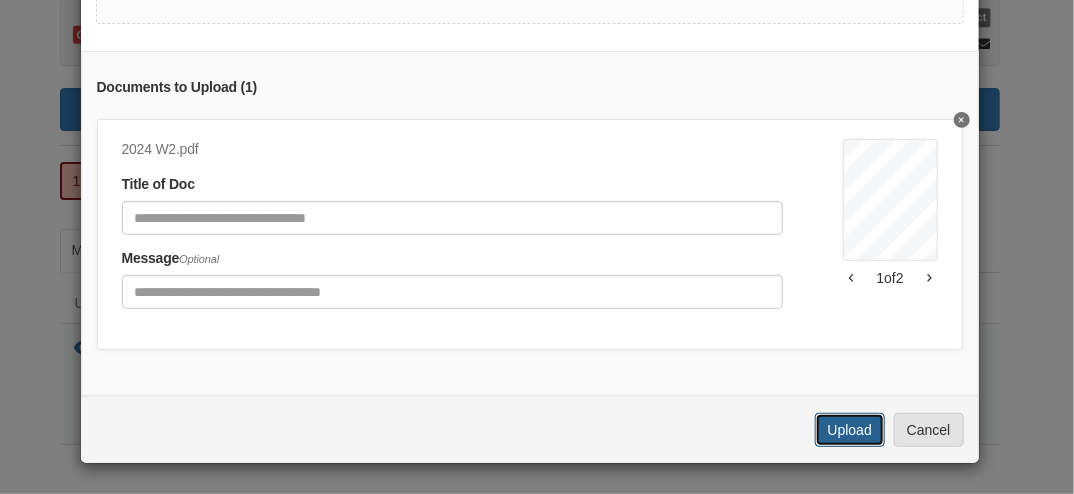 click on "Upload" at bounding box center (850, 430) 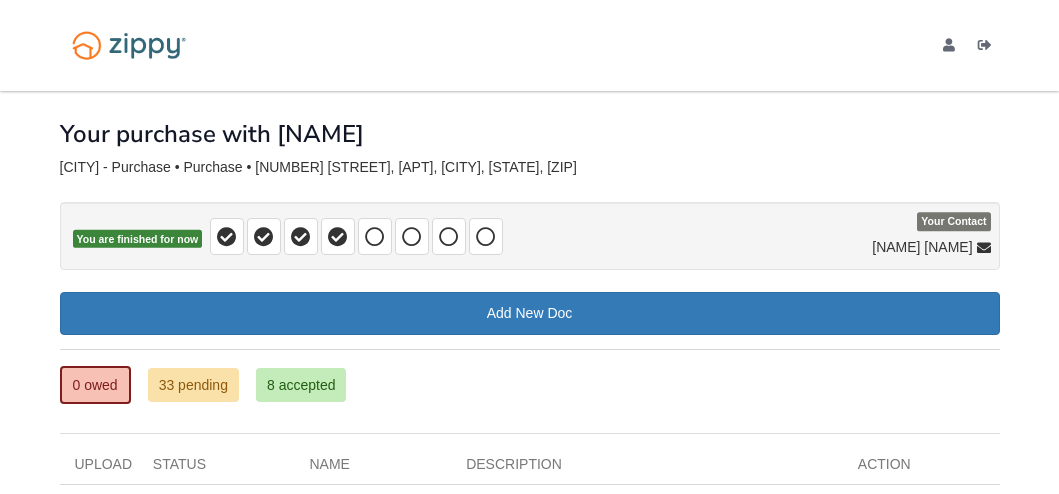 scroll, scrollTop: 0, scrollLeft: 0, axis: both 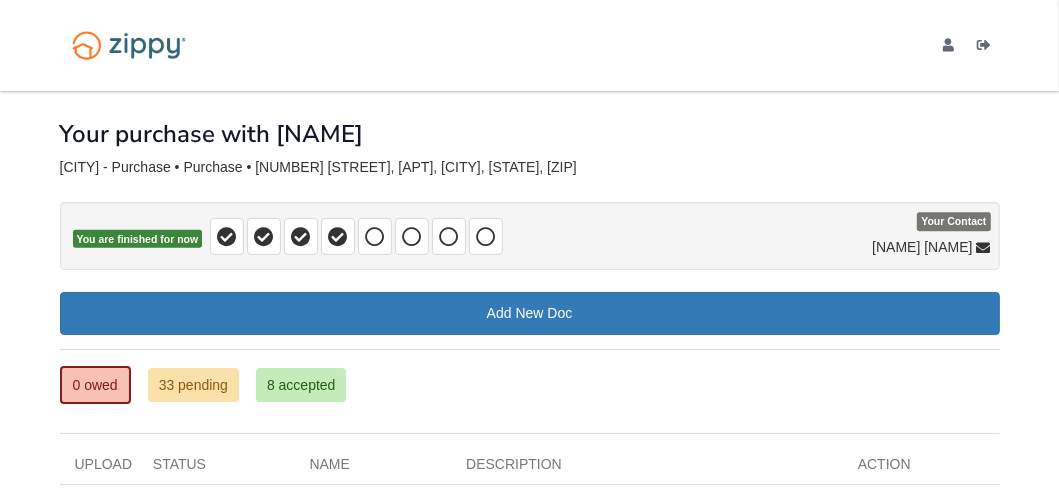 click at bounding box center (530, 189) 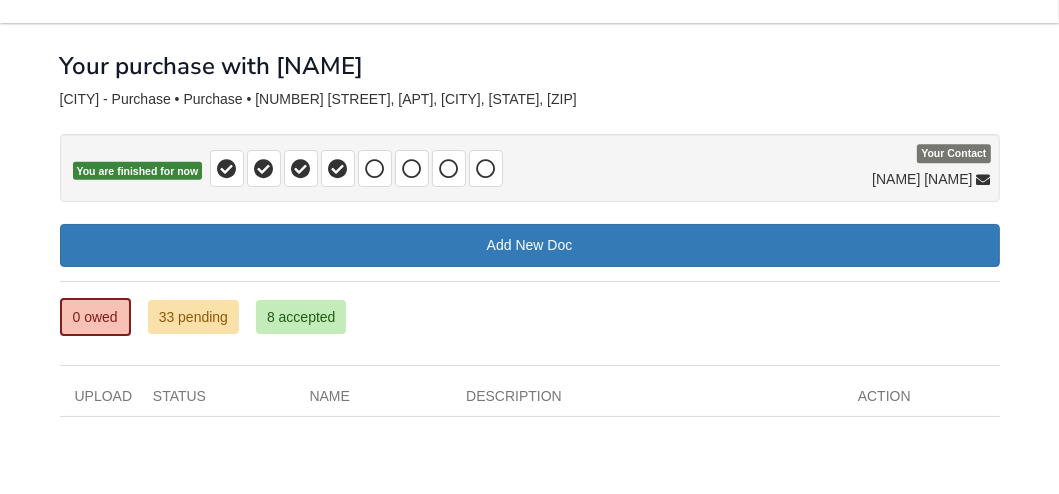 scroll, scrollTop: 0, scrollLeft: 0, axis: both 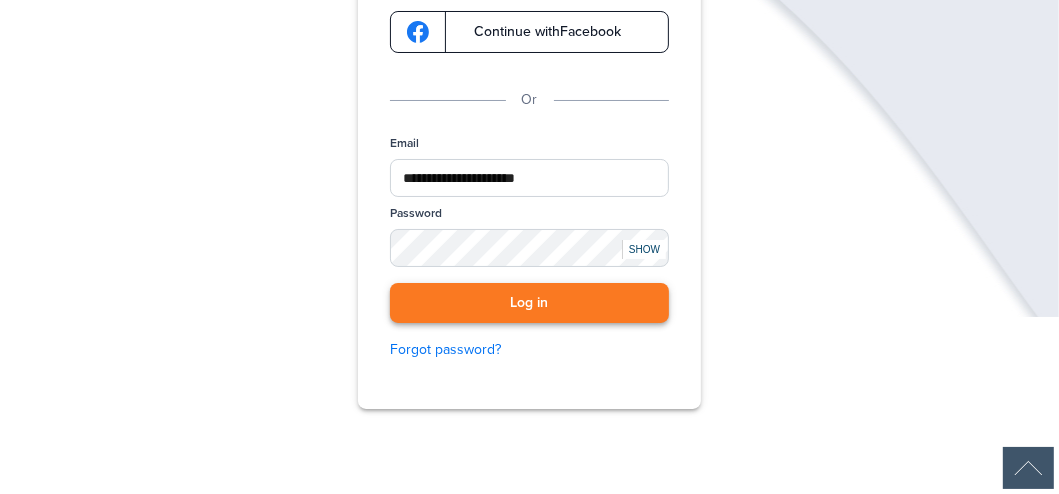 click on "Log in" at bounding box center [529, 303] 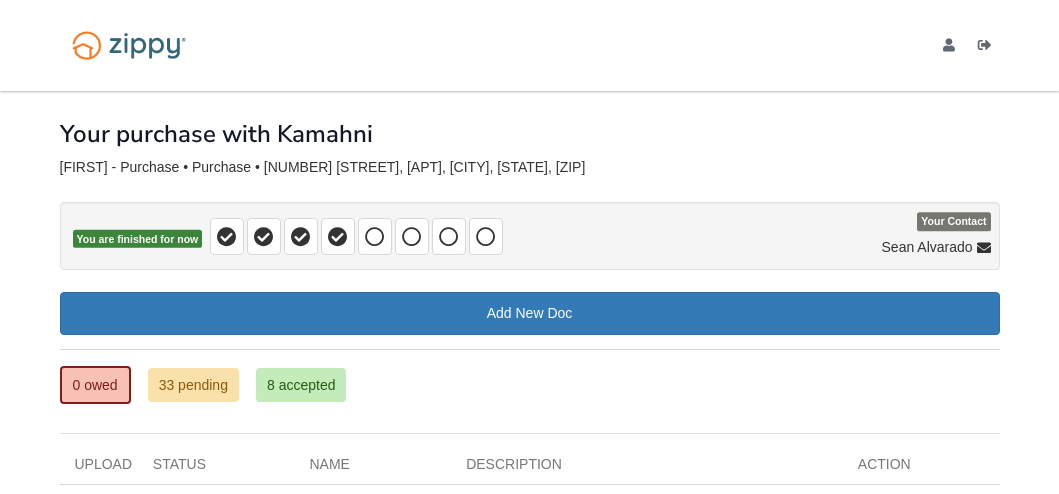 scroll, scrollTop: 0, scrollLeft: 0, axis: both 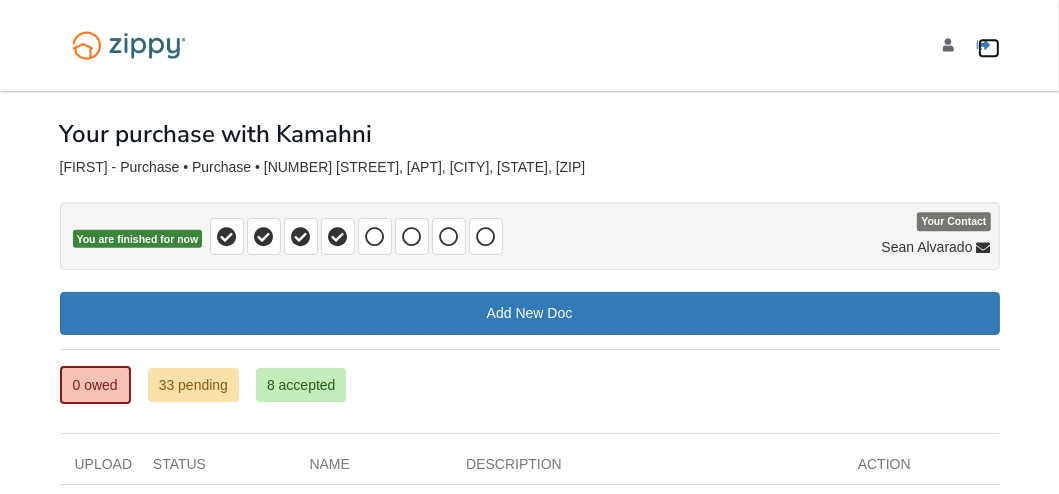 click at bounding box center [985, 46] 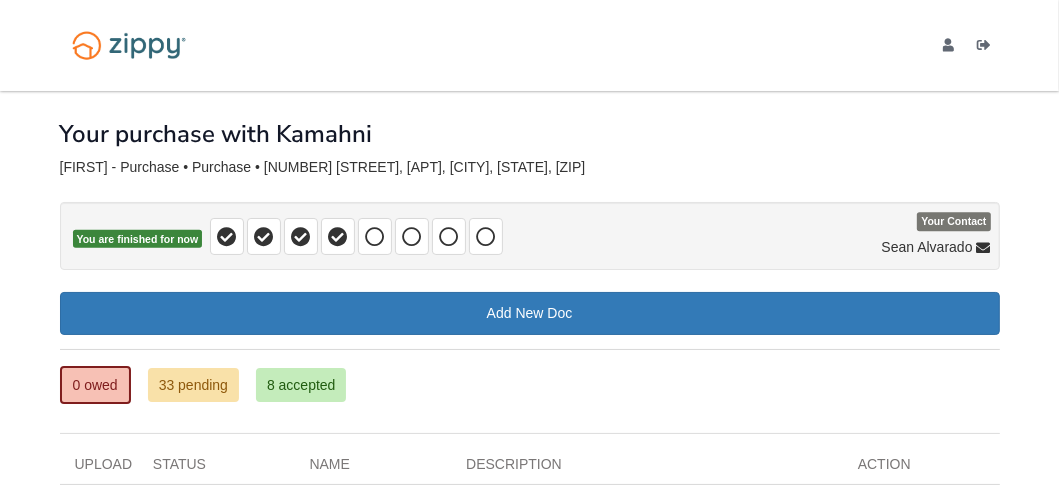 click on "jacksonkami0@gmail.com
Logout" at bounding box center [963, 45] 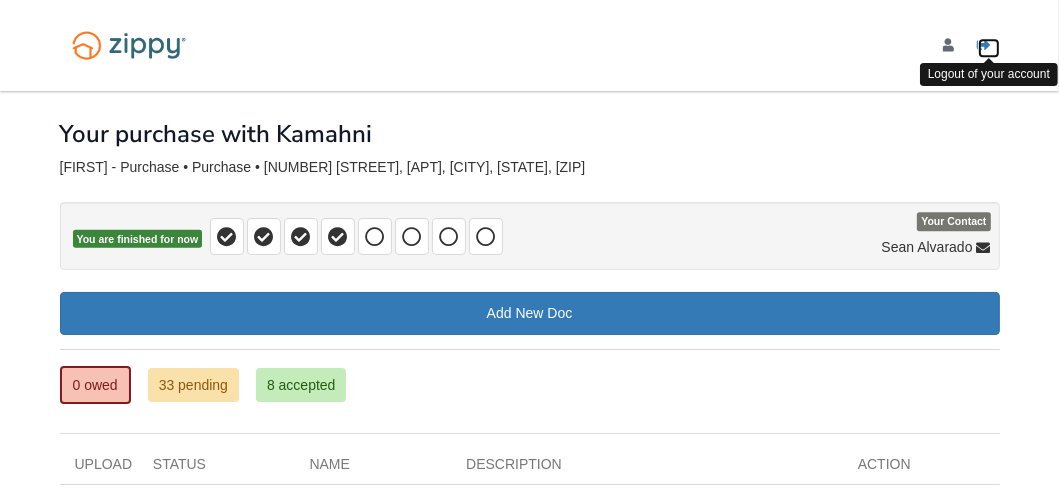 click at bounding box center (985, 46) 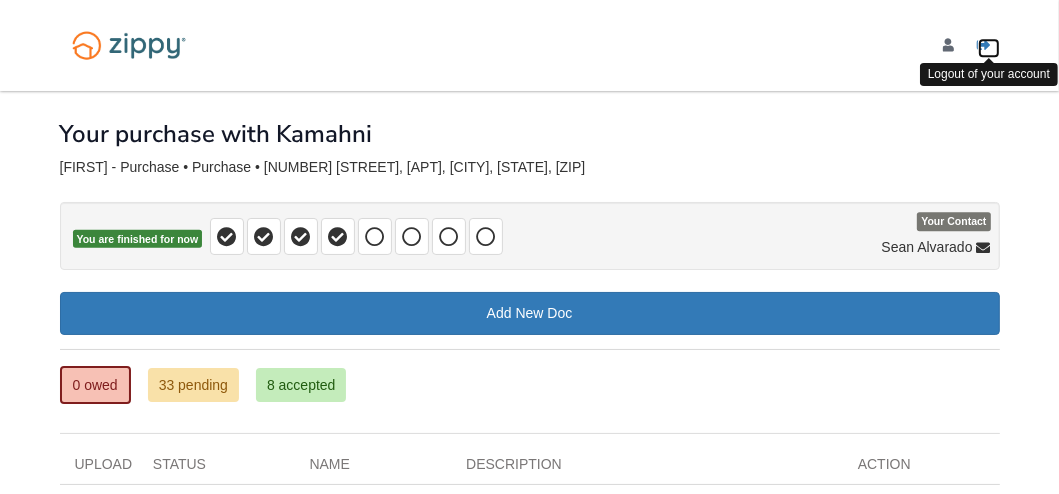 click at bounding box center [985, 46] 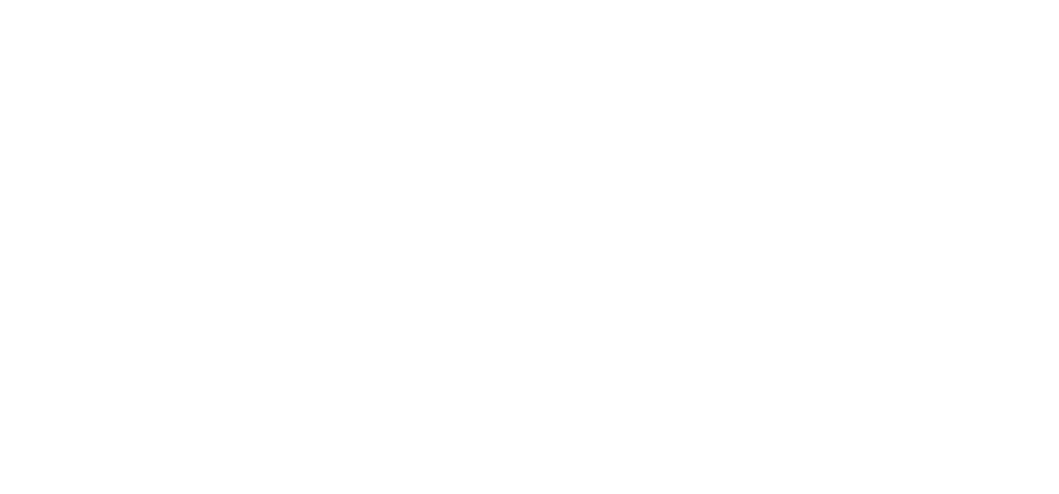 scroll, scrollTop: 0, scrollLeft: 0, axis: both 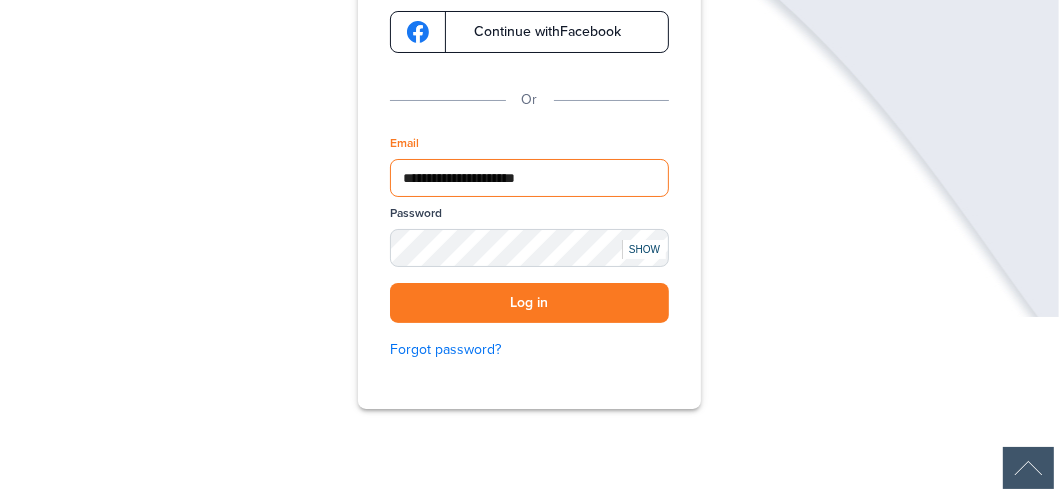 click on "Email" at bounding box center [529, 178] 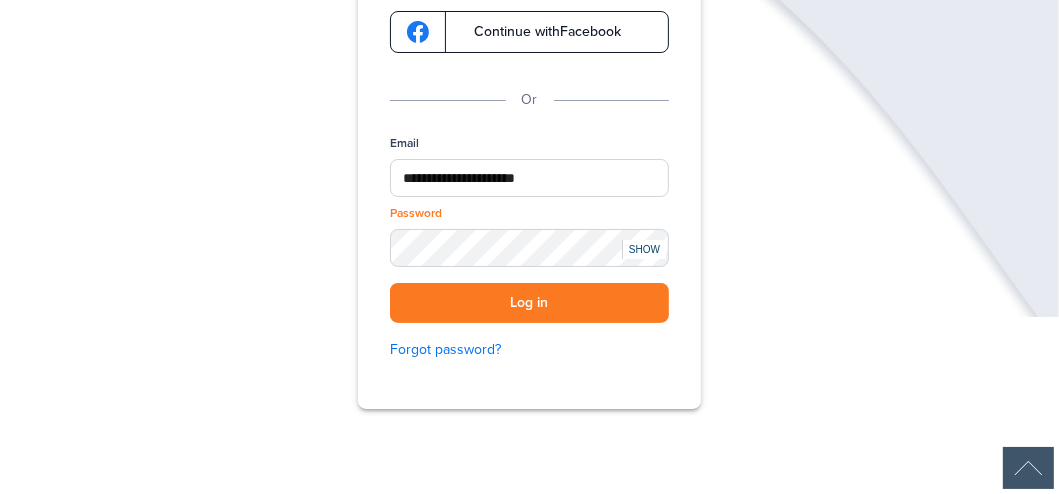 click on "SHOW" at bounding box center [644, 249] 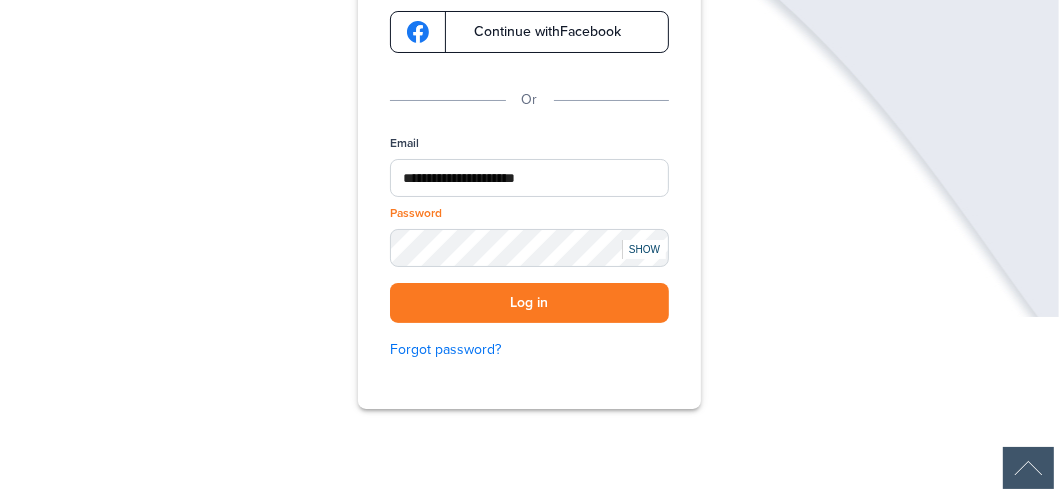 click on "SHOW" at bounding box center (644, 249) 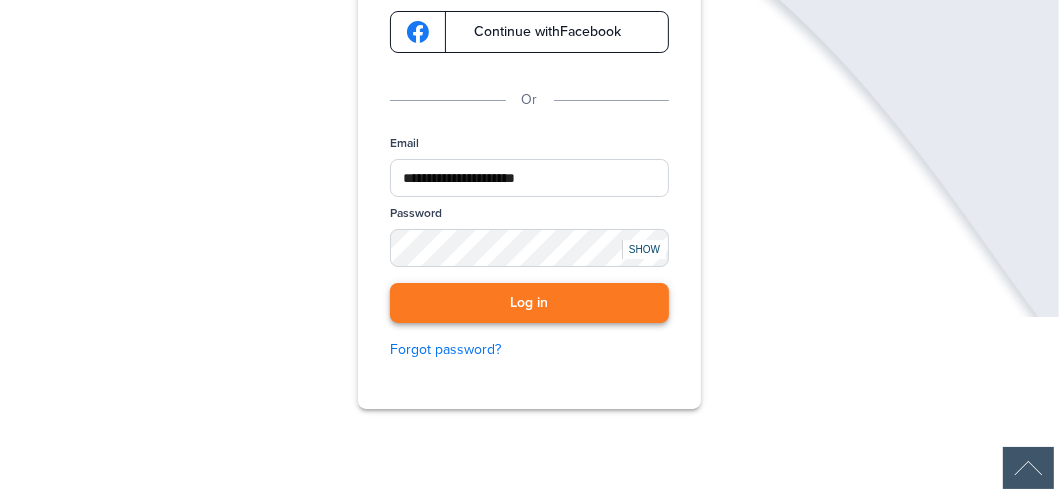 click on "Log in" at bounding box center [529, 303] 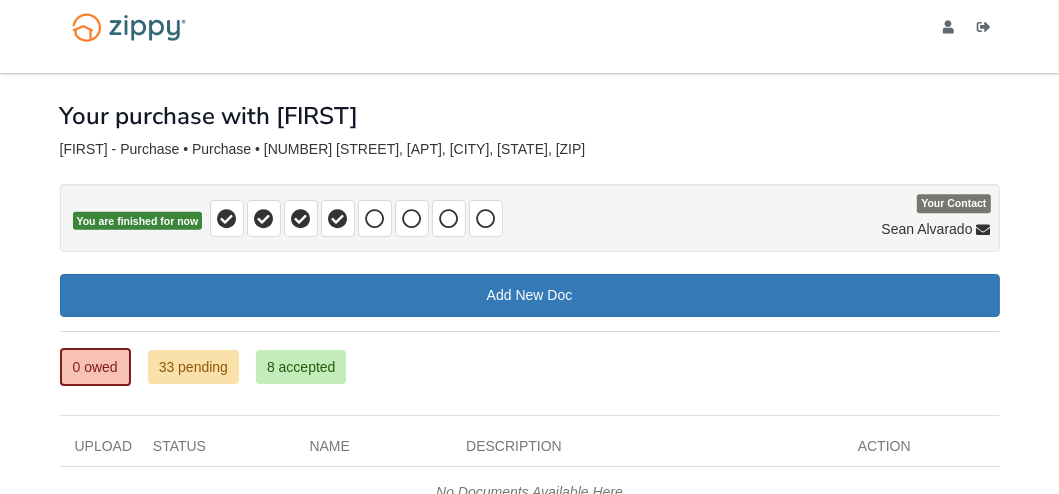 scroll, scrollTop: 0, scrollLeft: 0, axis: both 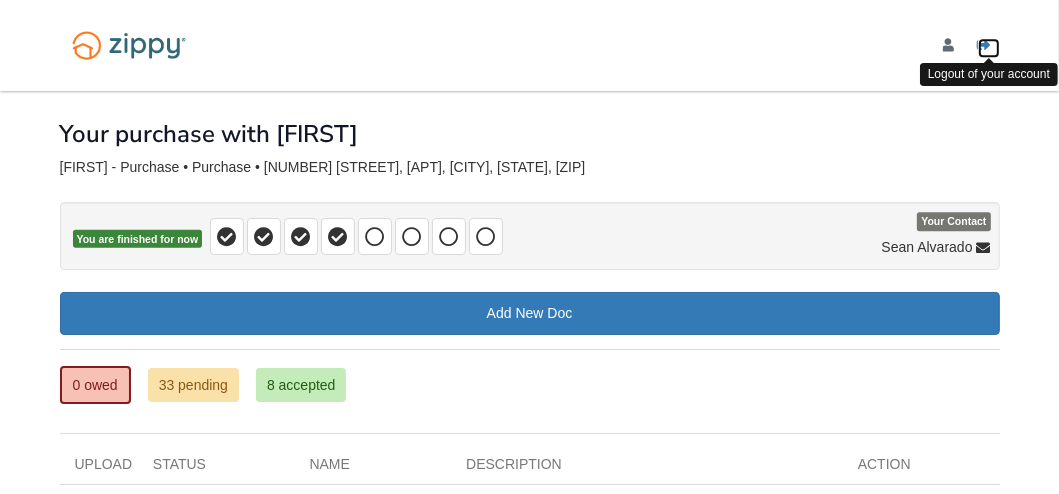click at bounding box center [985, 46] 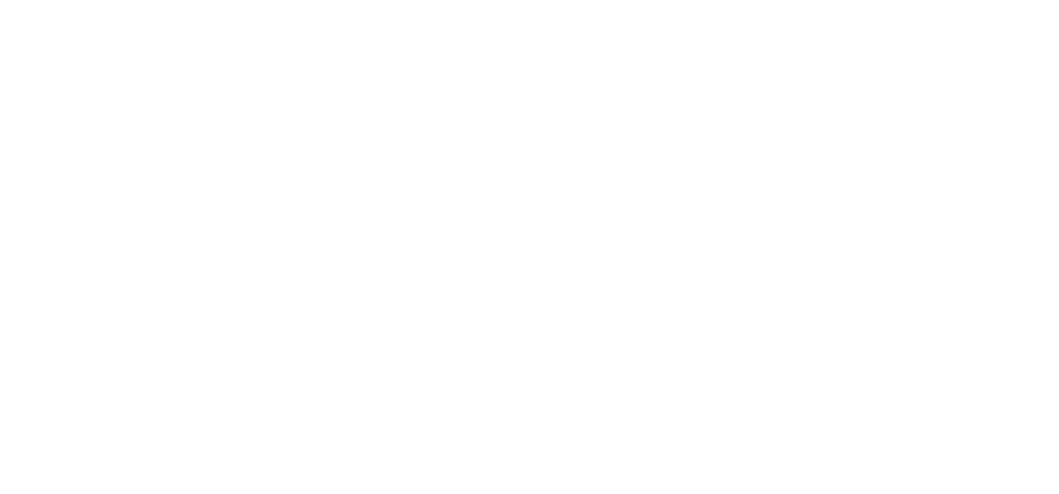 scroll, scrollTop: 0, scrollLeft: 0, axis: both 